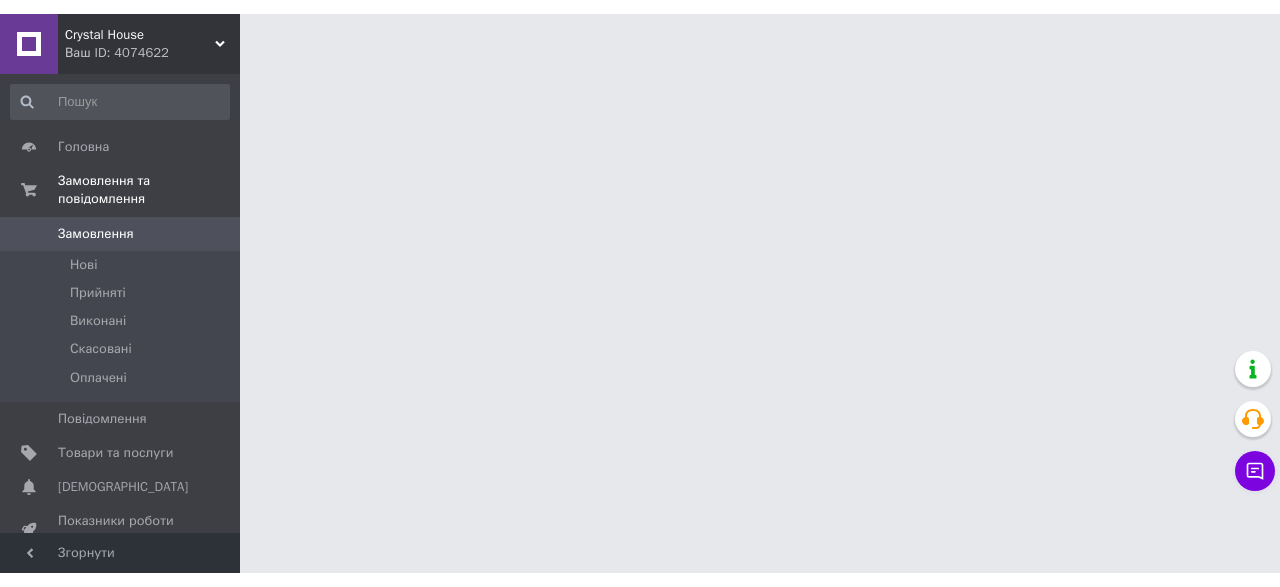 scroll, scrollTop: 0, scrollLeft: 0, axis: both 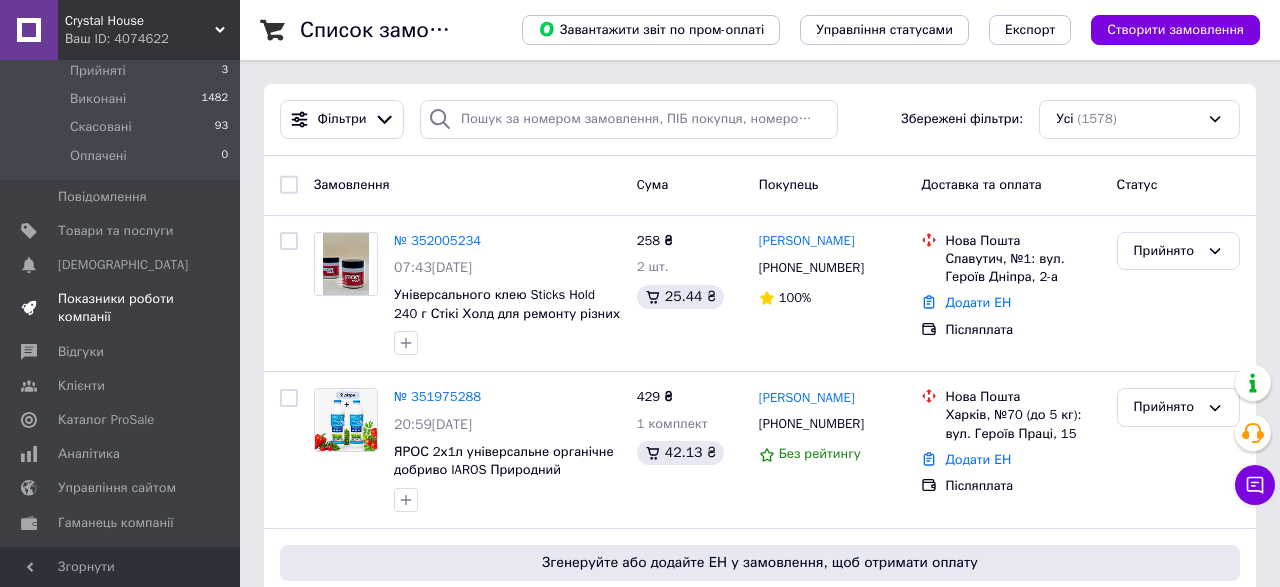 click on "Показники роботи компанії" at bounding box center (121, 308) 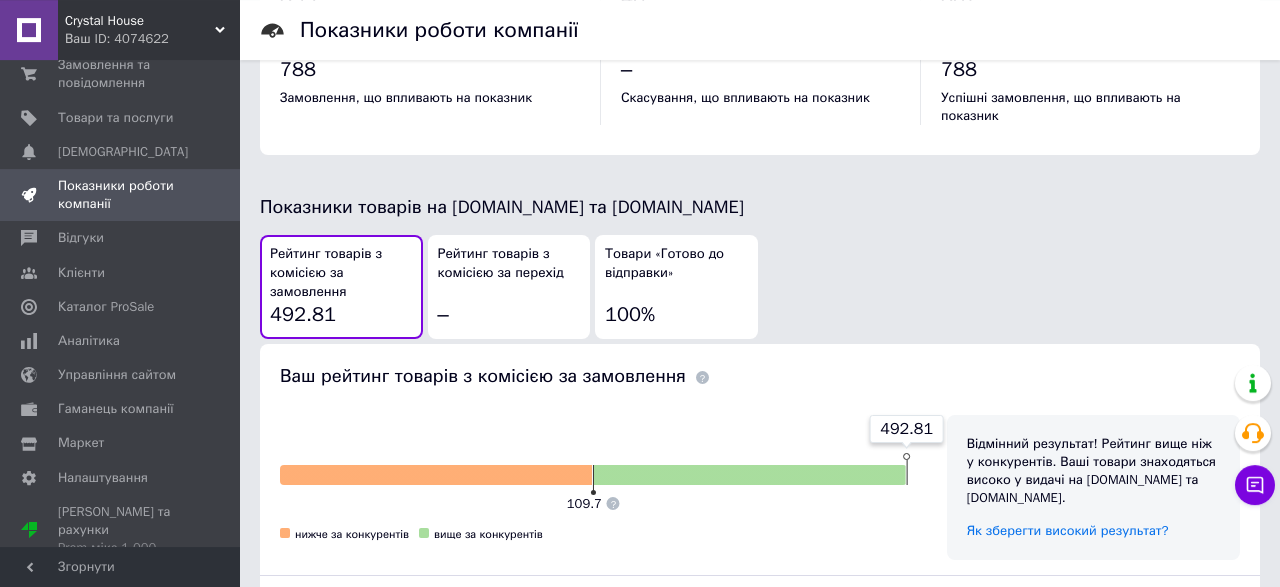 scroll, scrollTop: 1040, scrollLeft: 0, axis: vertical 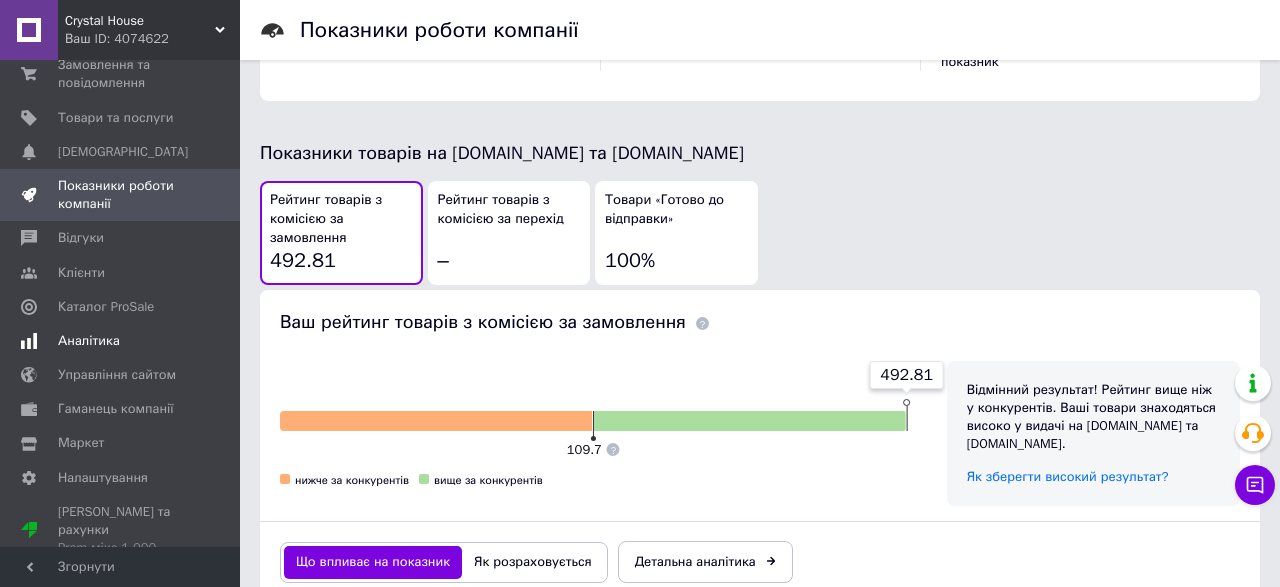 click on "Аналітика" at bounding box center (89, 341) 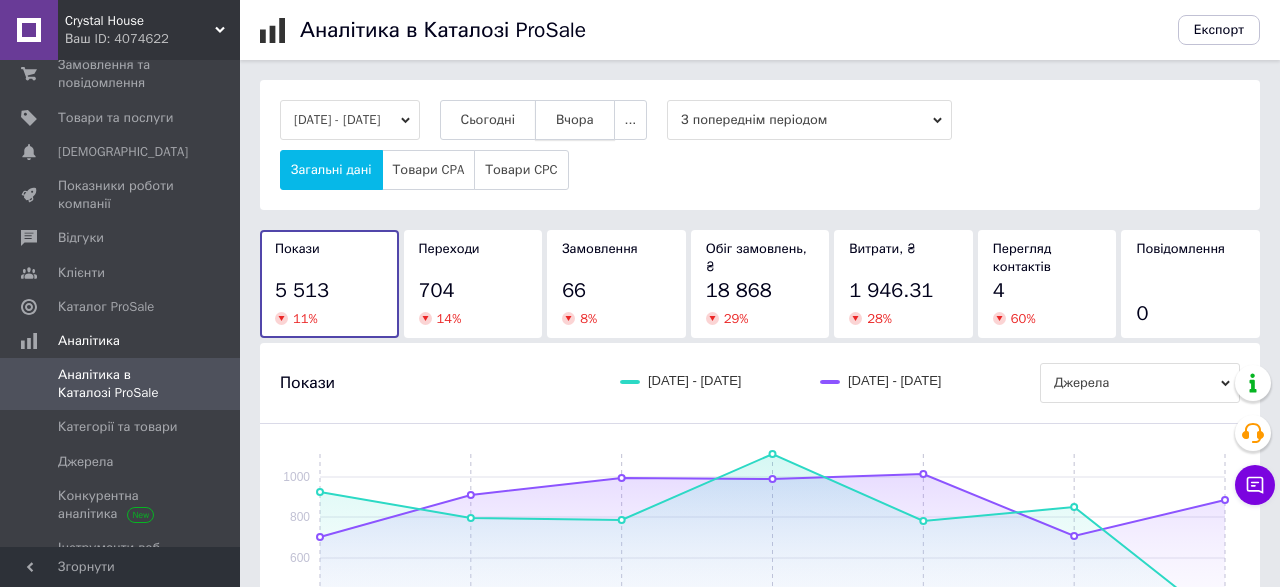 click on "Вчора" at bounding box center [575, 120] 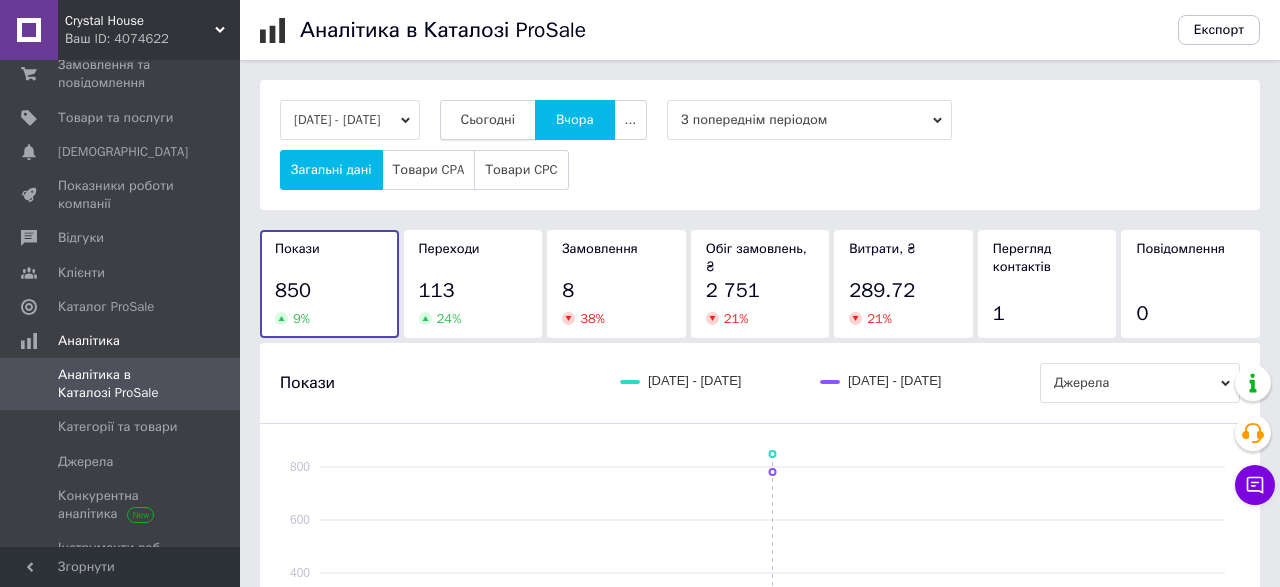 click on "Сьогодні" at bounding box center (488, 120) 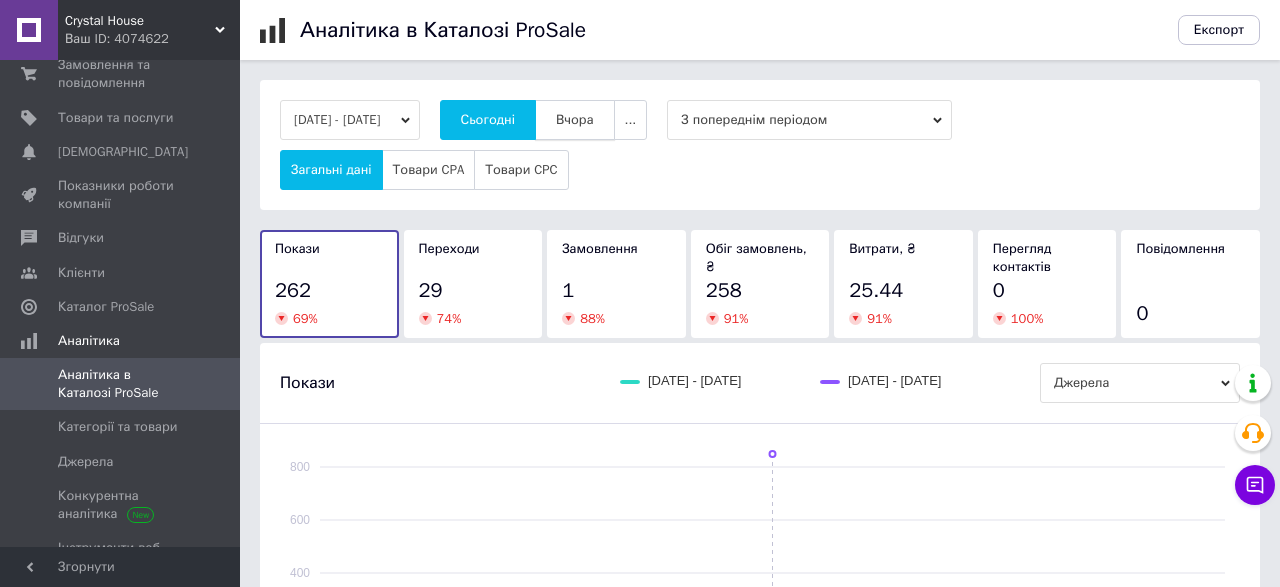 click on "Вчора" at bounding box center [575, 120] 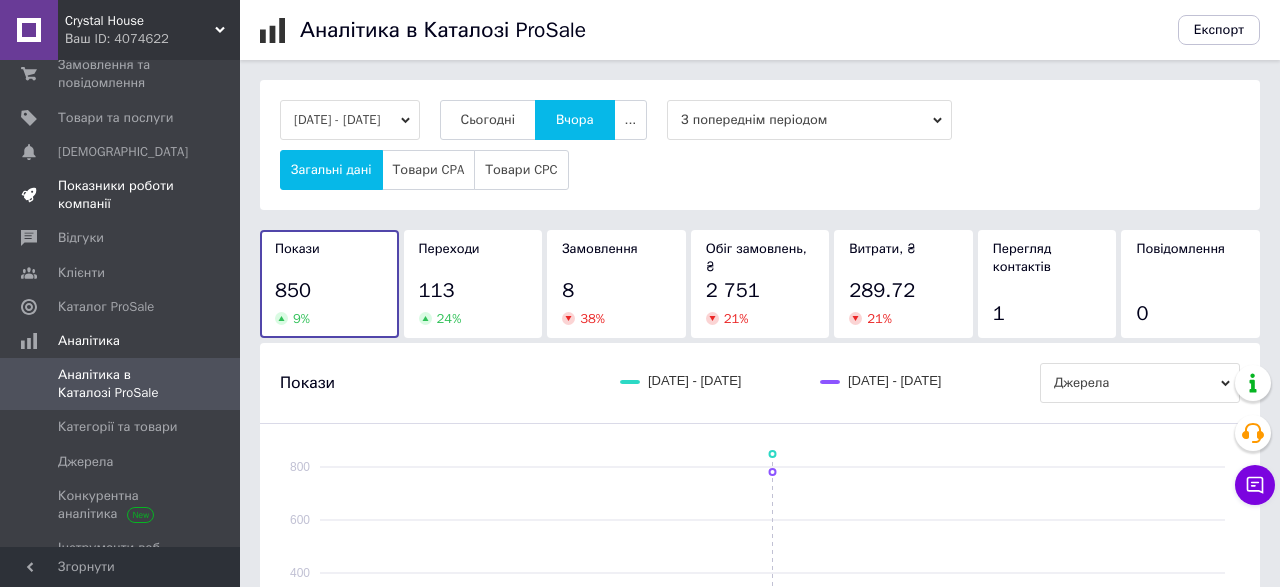 click on "Показники роботи компанії" at bounding box center [121, 195] 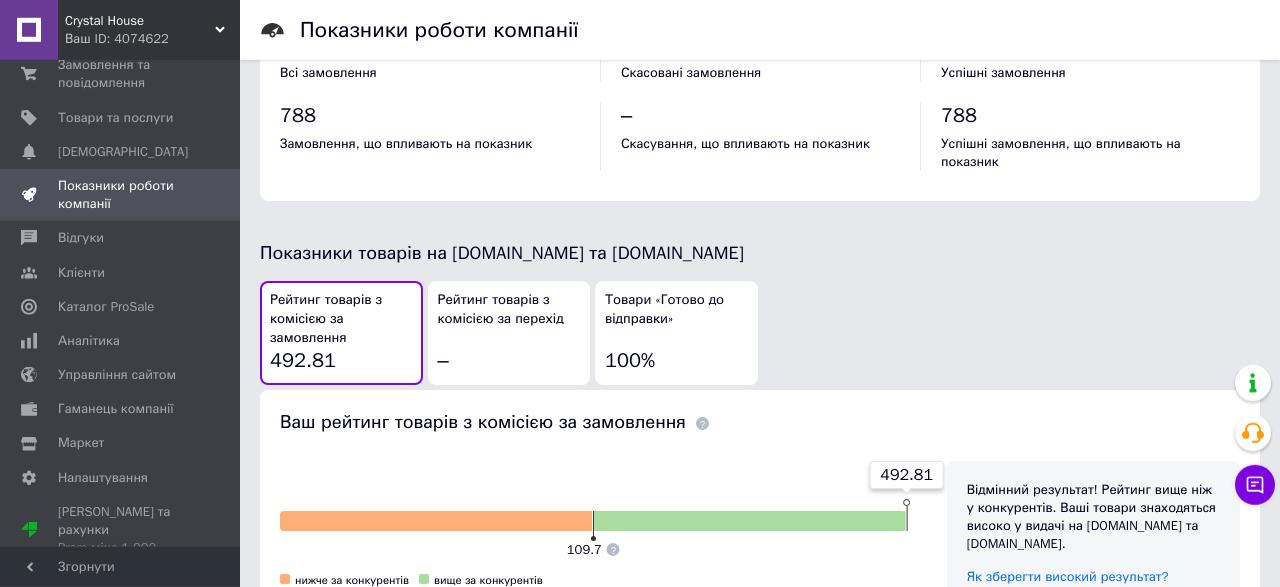 scroll, scrollTop: 1114, scrollLeft: 0, axis: vertical 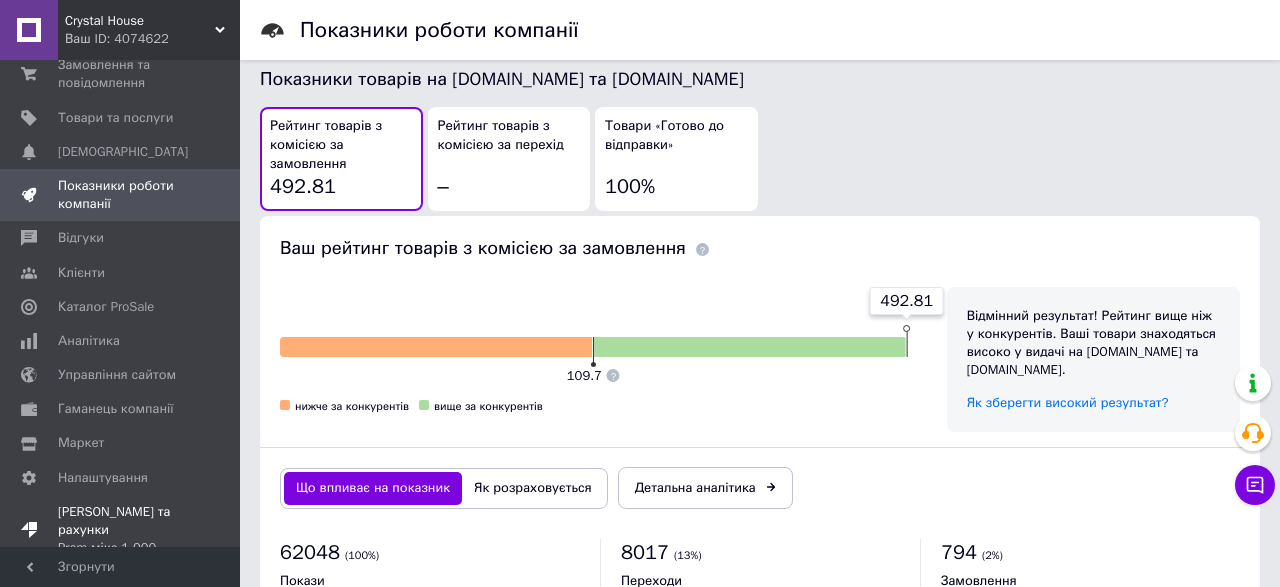 click on "Тарифи та рахунки Prom мікс 1 000" at bounding box center (121, 530) 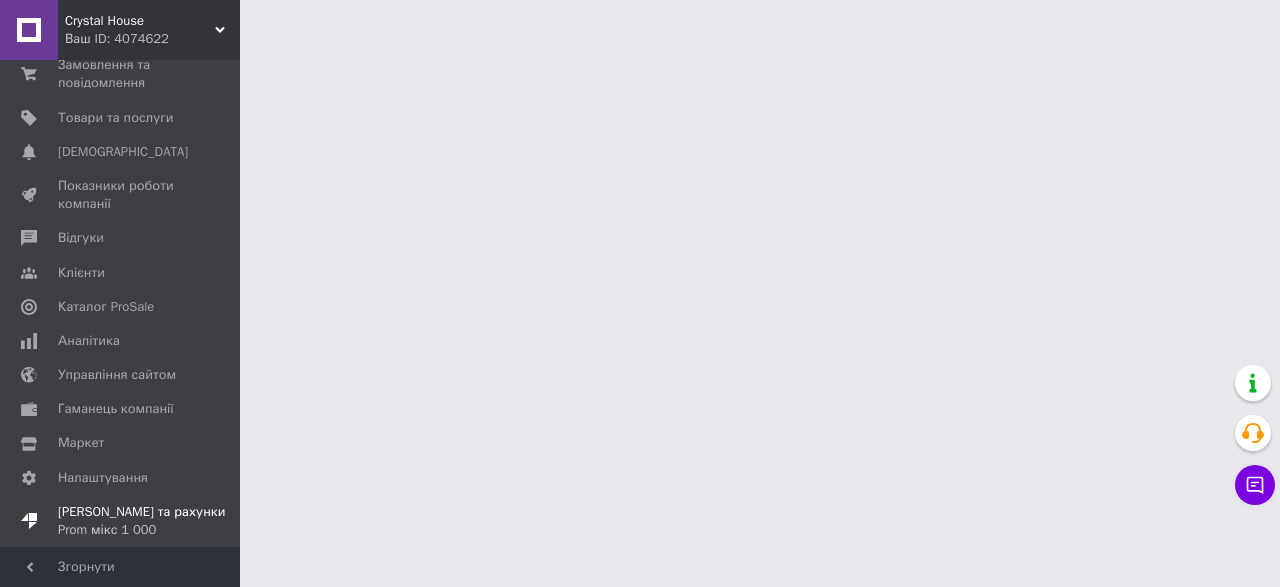 scroll, scrollTop: 0, scrollLeft: 0, axis: both 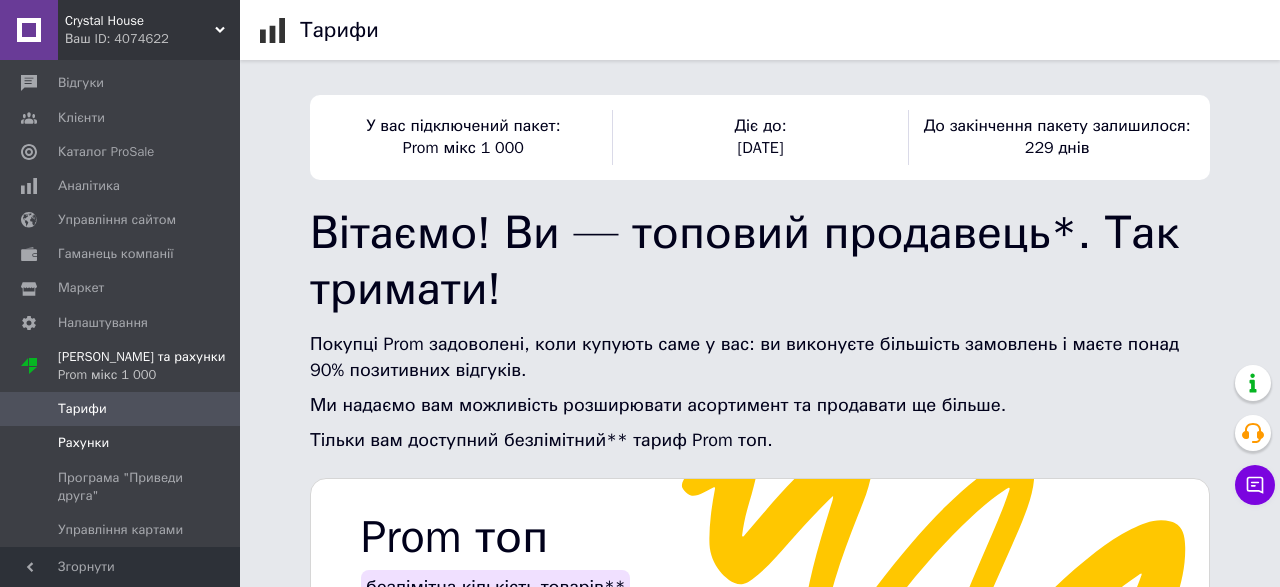 click on "Рахунки" at bounding box center [83, 443] 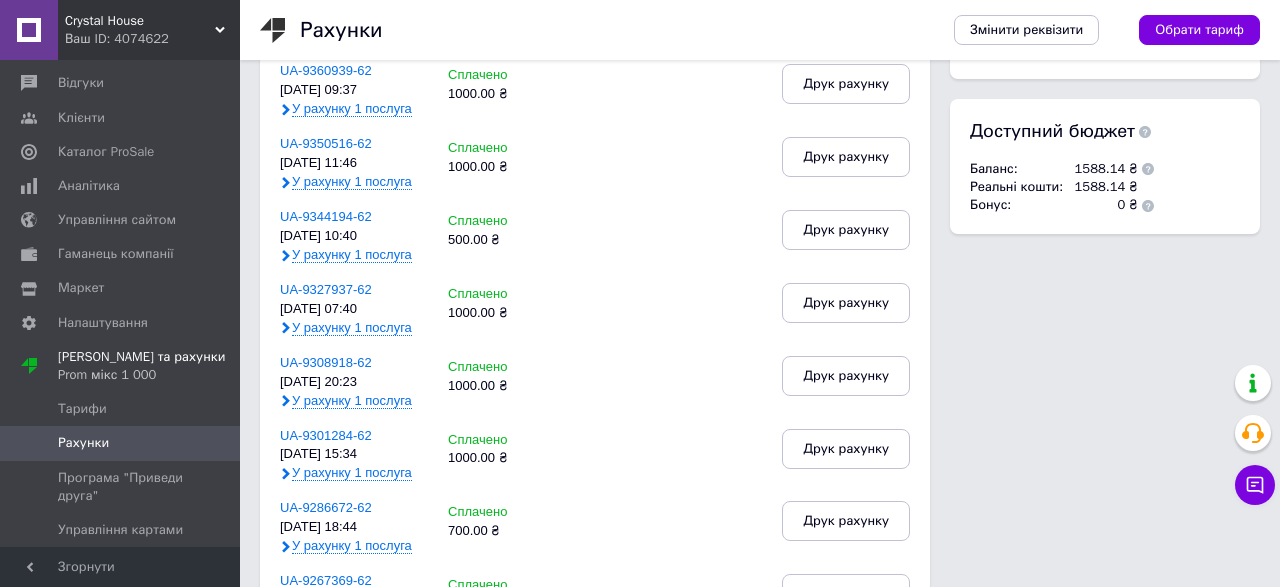 scroll, scrollTop: 0, scrollLeft: 0, axis: both 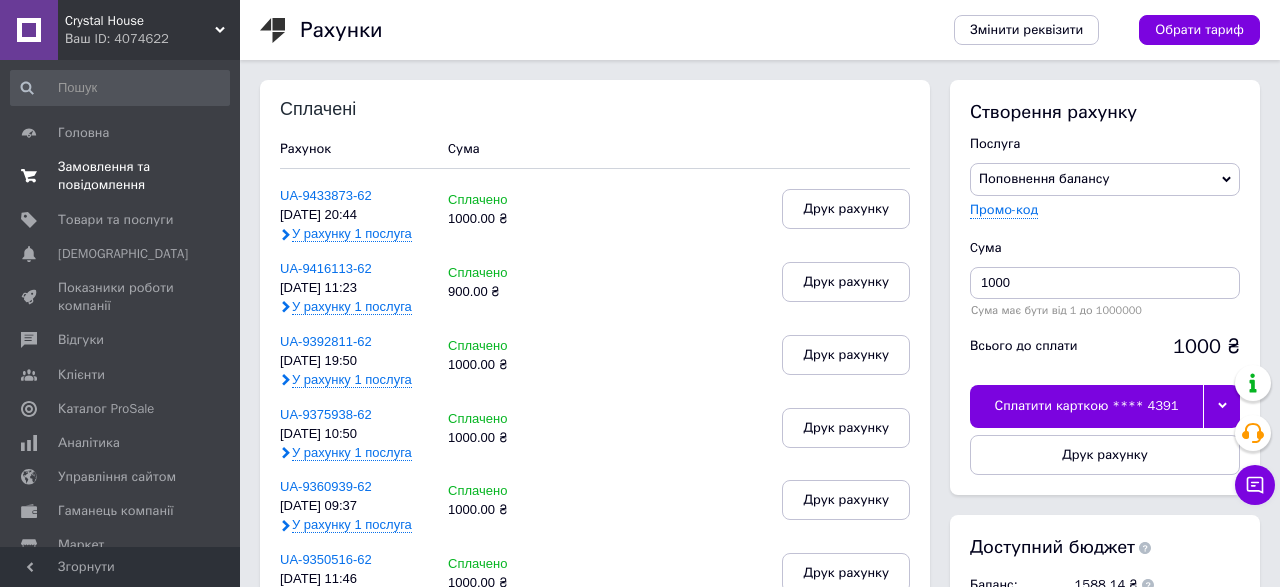 click on "Замовлення та повідомлення" at bounding box center (121, 176) 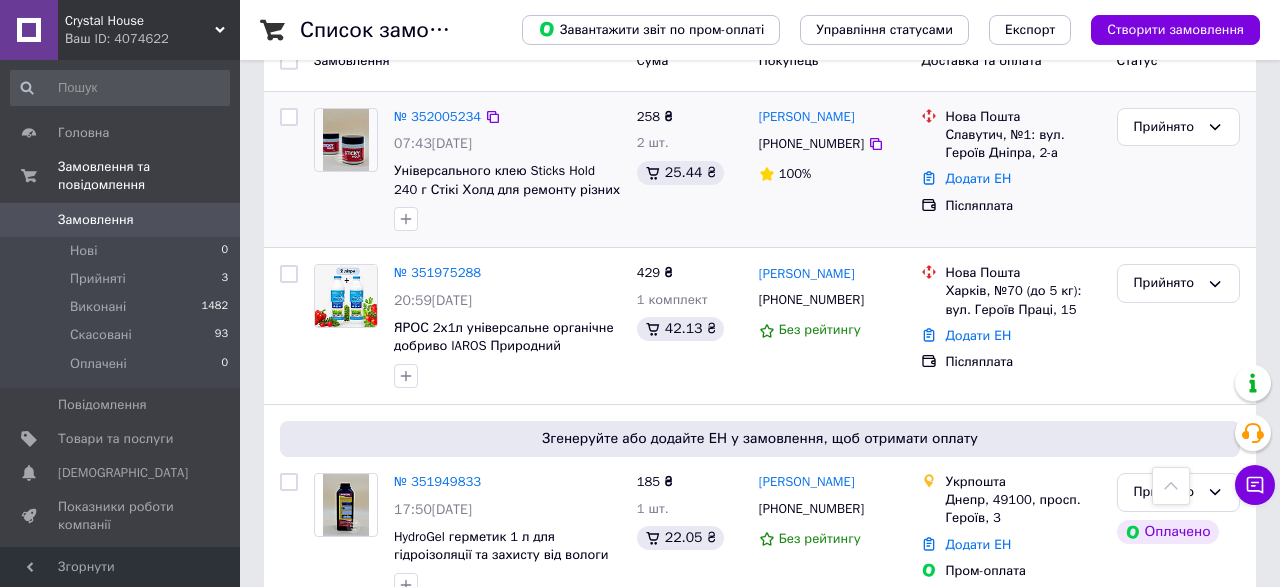 scroll, scrollTop: 0, scrollLeft: 0, axis: both 